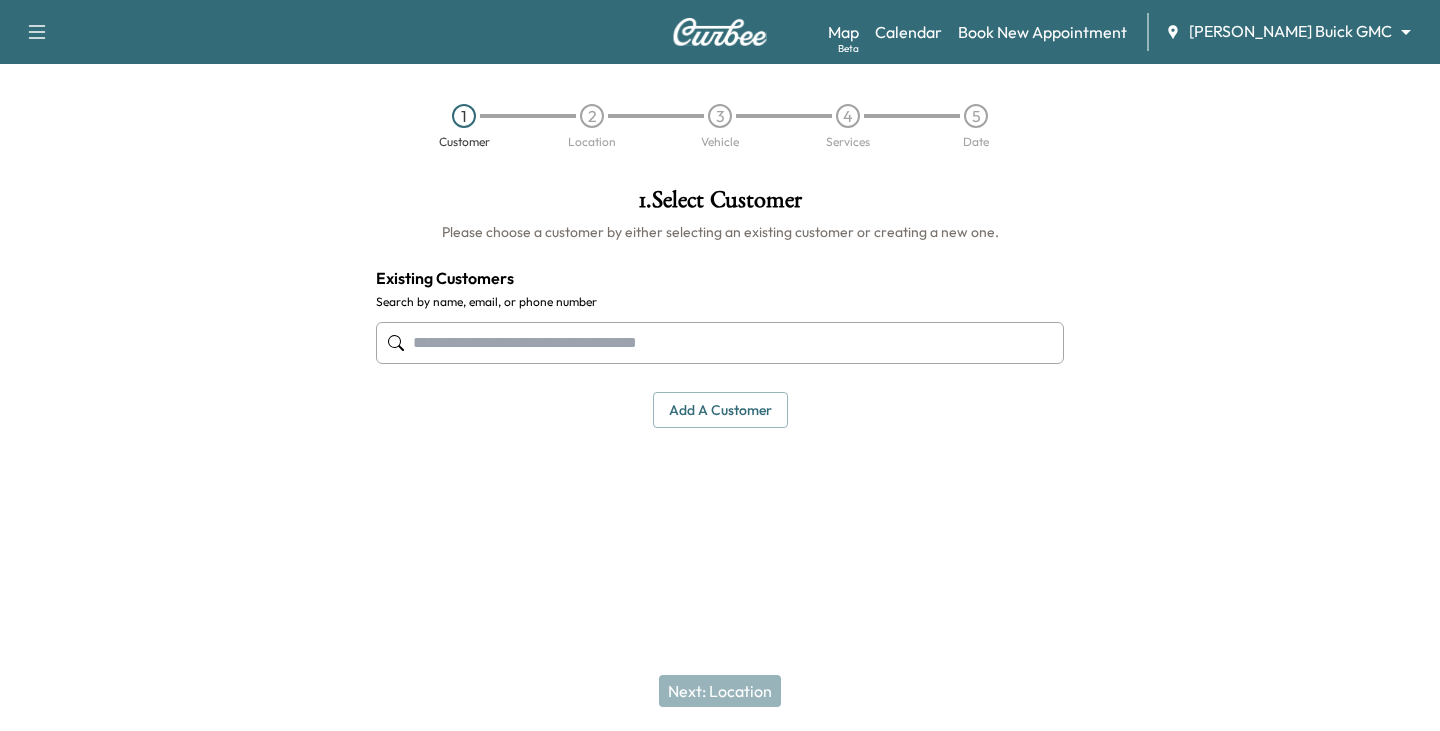 scroll, scrollTop: 0, scrollLeft: 0, axis: both 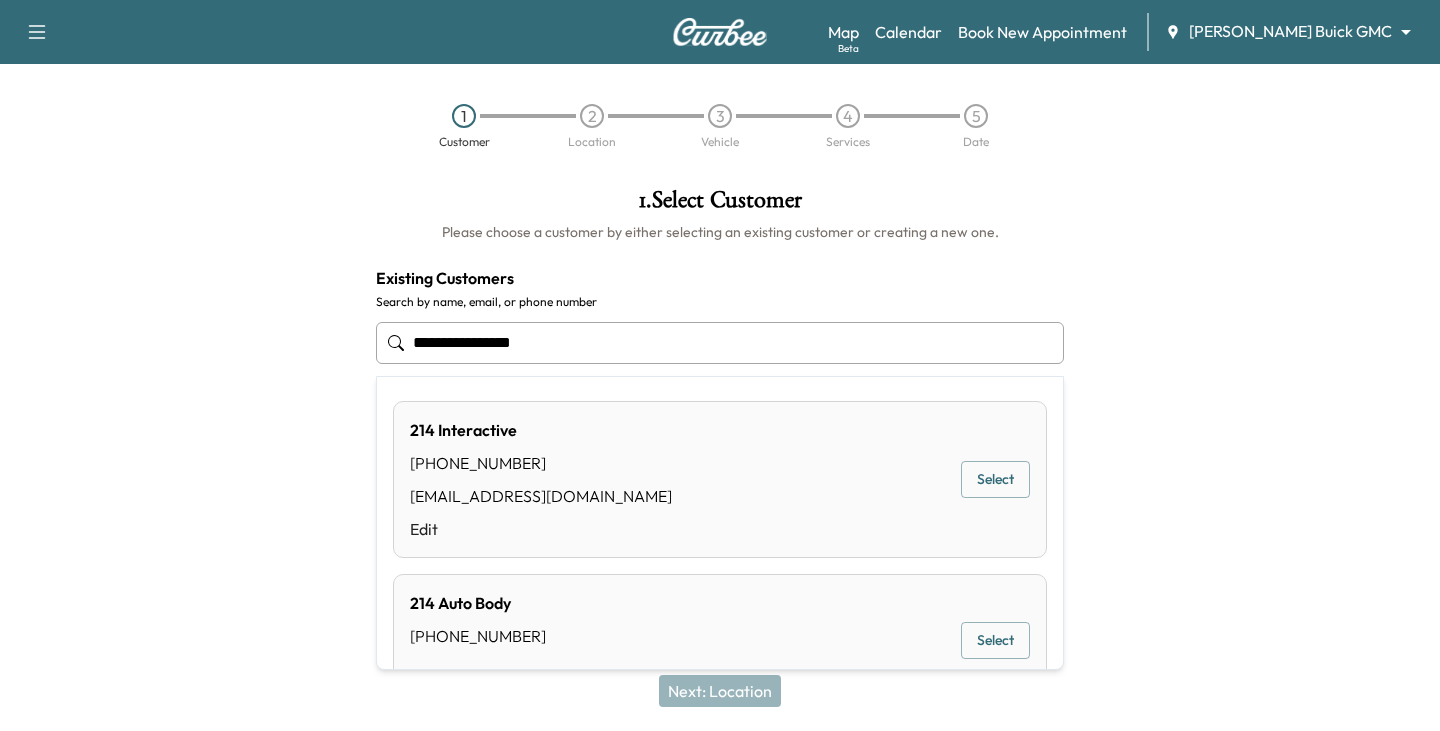 click on "**********" at bounding box center (720, 343) 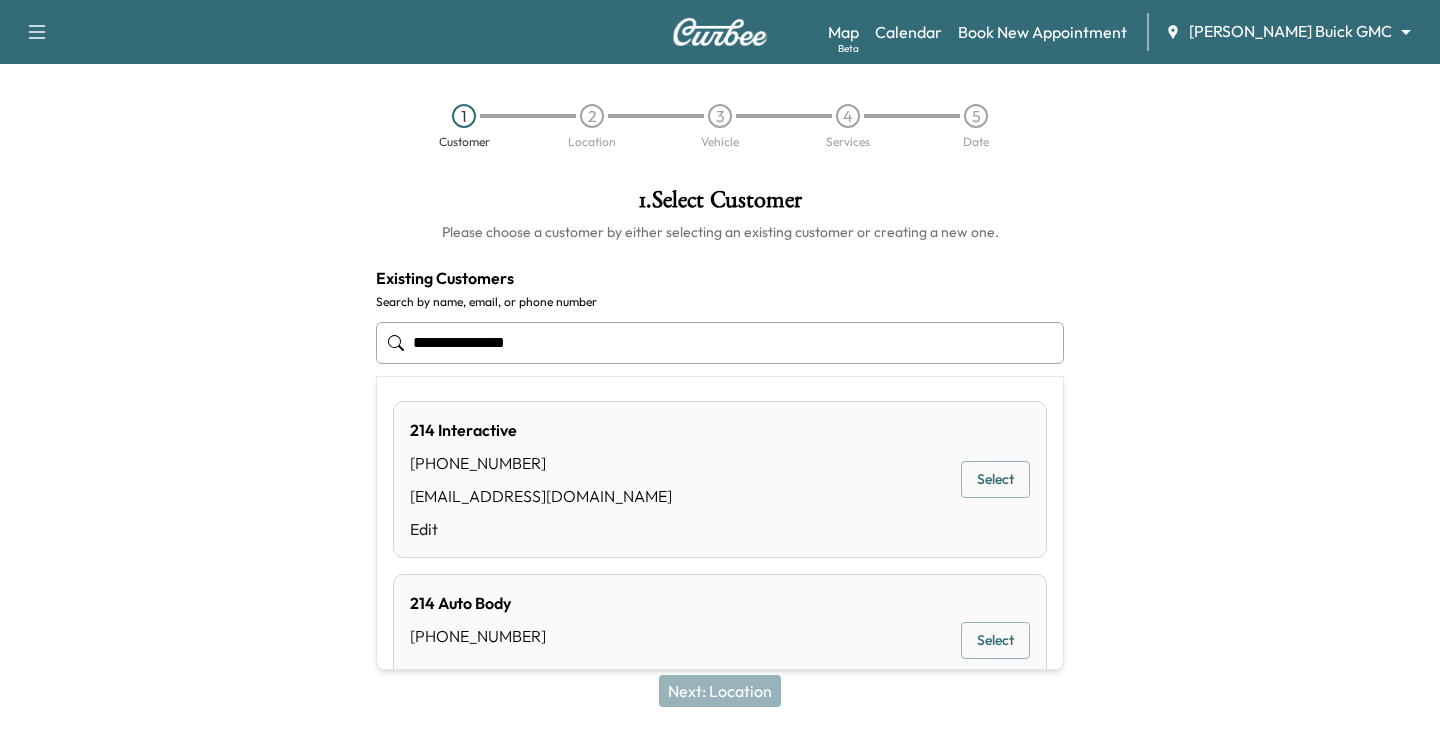 click on "**********" at bounding box center (720, 343) 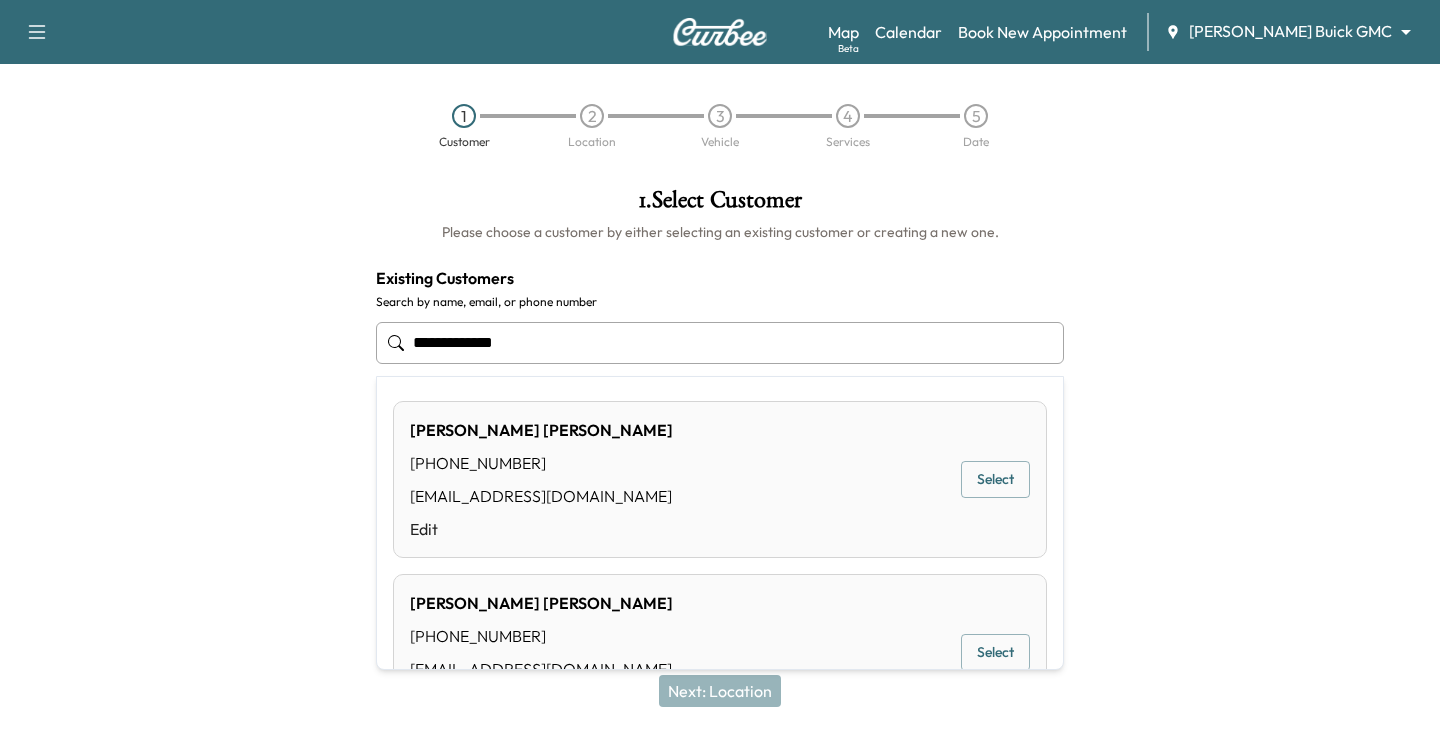 click on "**********" at bounding box center (720, 343) 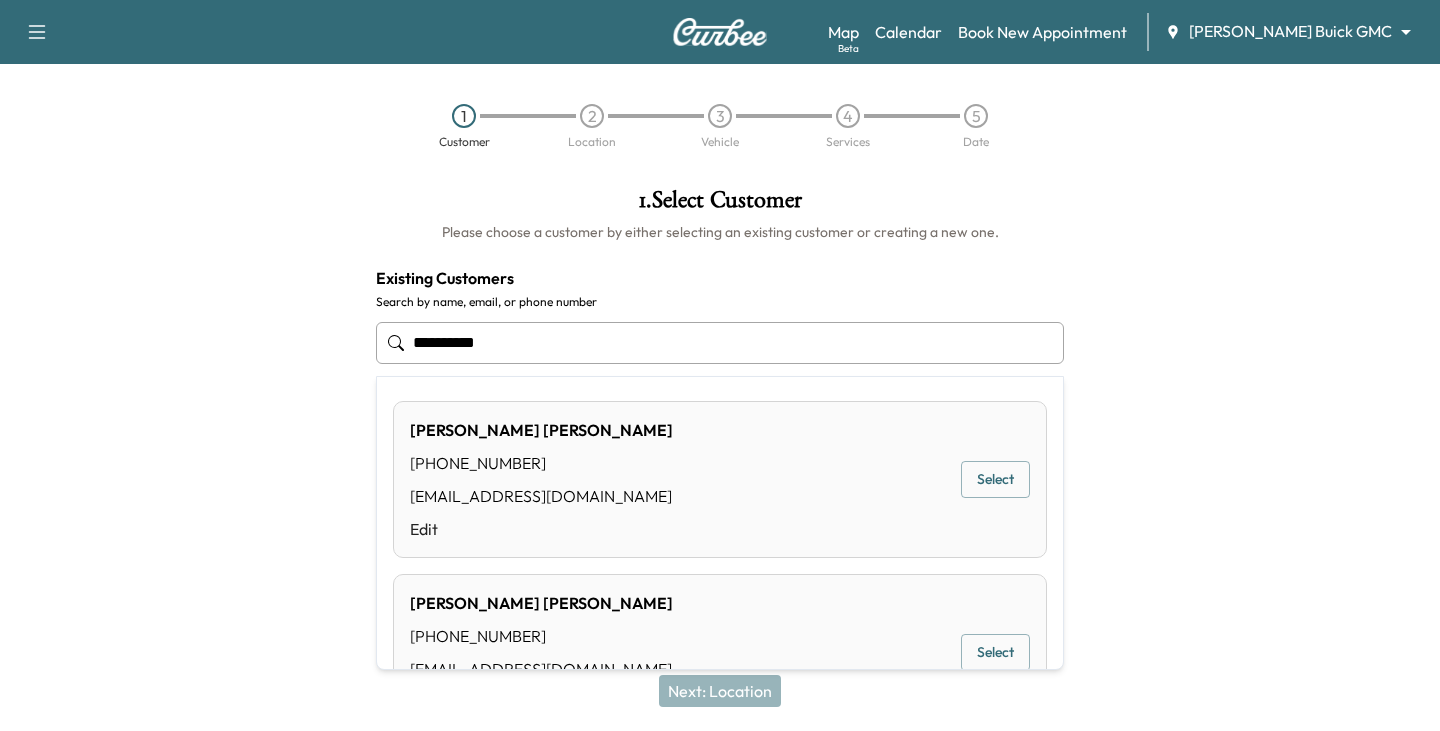 drag, startPoint x: 508, startPoint y: 341, endPoint x: 370, endPoint y: 338, distance: 138.03261 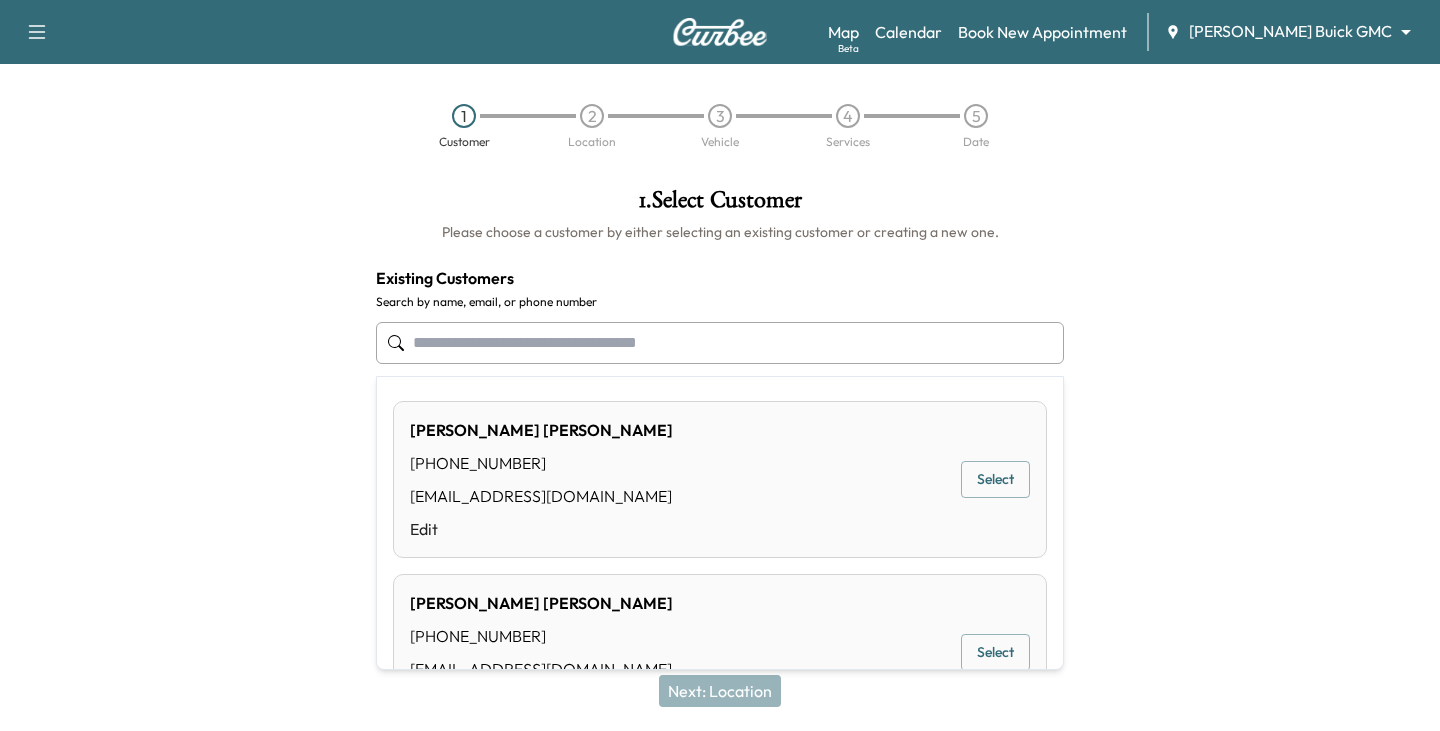 click on "Map Beta Calendar Book New Appointment [PERSON_NAME] Buick GMC ******** ​" at bounding box center [1126, 32] 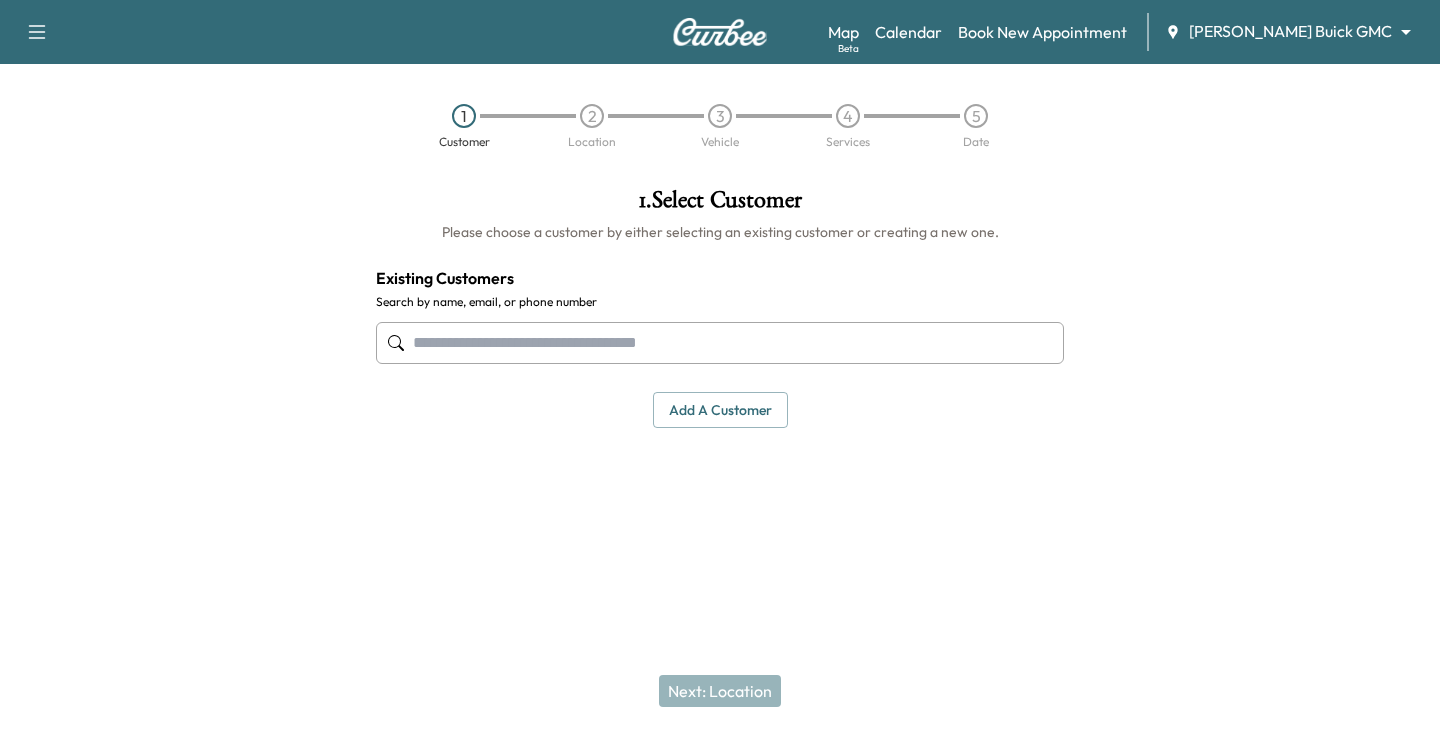 click on "Support Log Out Map Beta Calendar Book New Appointment [PERSON_NAME] Buick GMC ******** ​ 1 Customer 2 Location 3 Vehicle 4 Services 5 Date 1 .  Select Customer Please choose a customer by either selecting an existing customer or creating a new one. Existing Customers Search by name, email, or phone number Add a customer add a customer Customer Details Cancel Save & Close Next: Location" at bounding box center [720, 365] 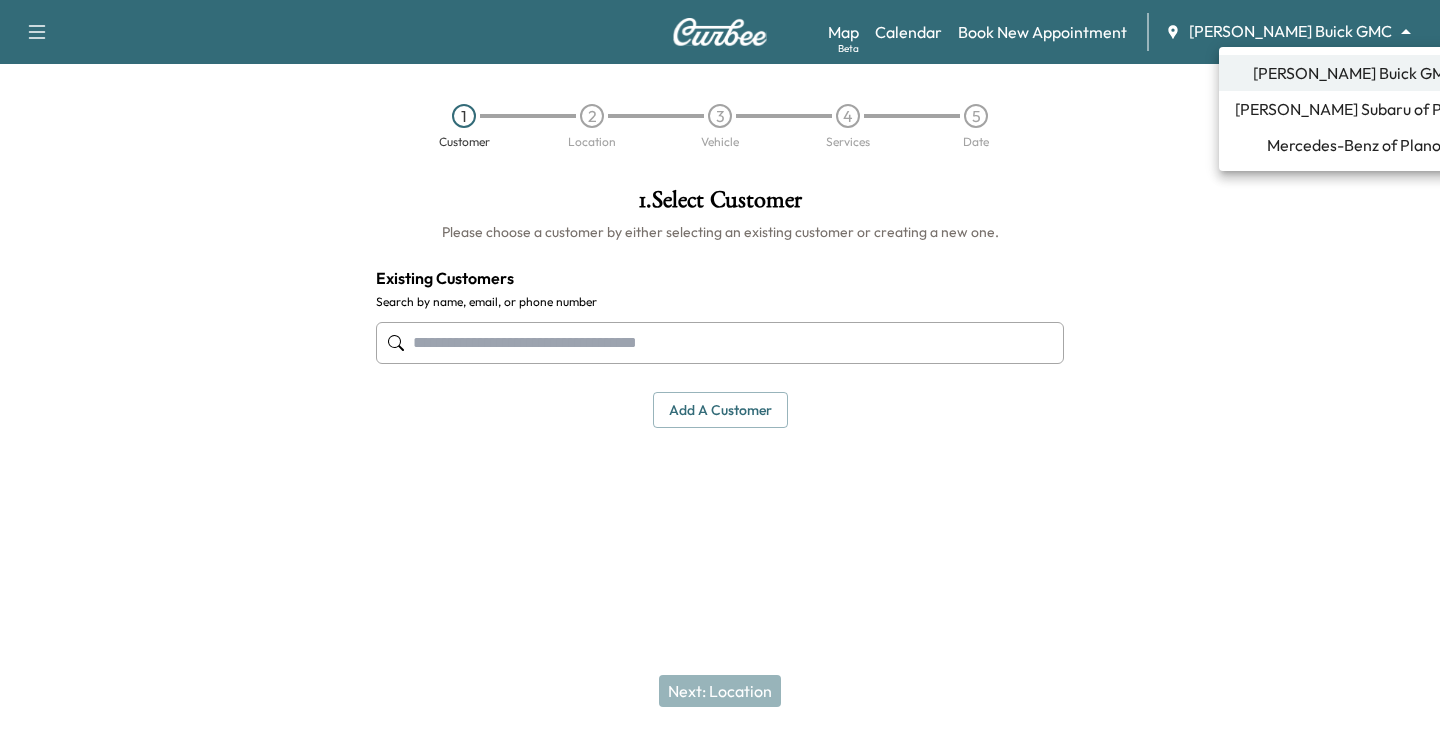 click on "[PERSON_NAME] Subaru of Plano" at bounding box center [1354, 109] 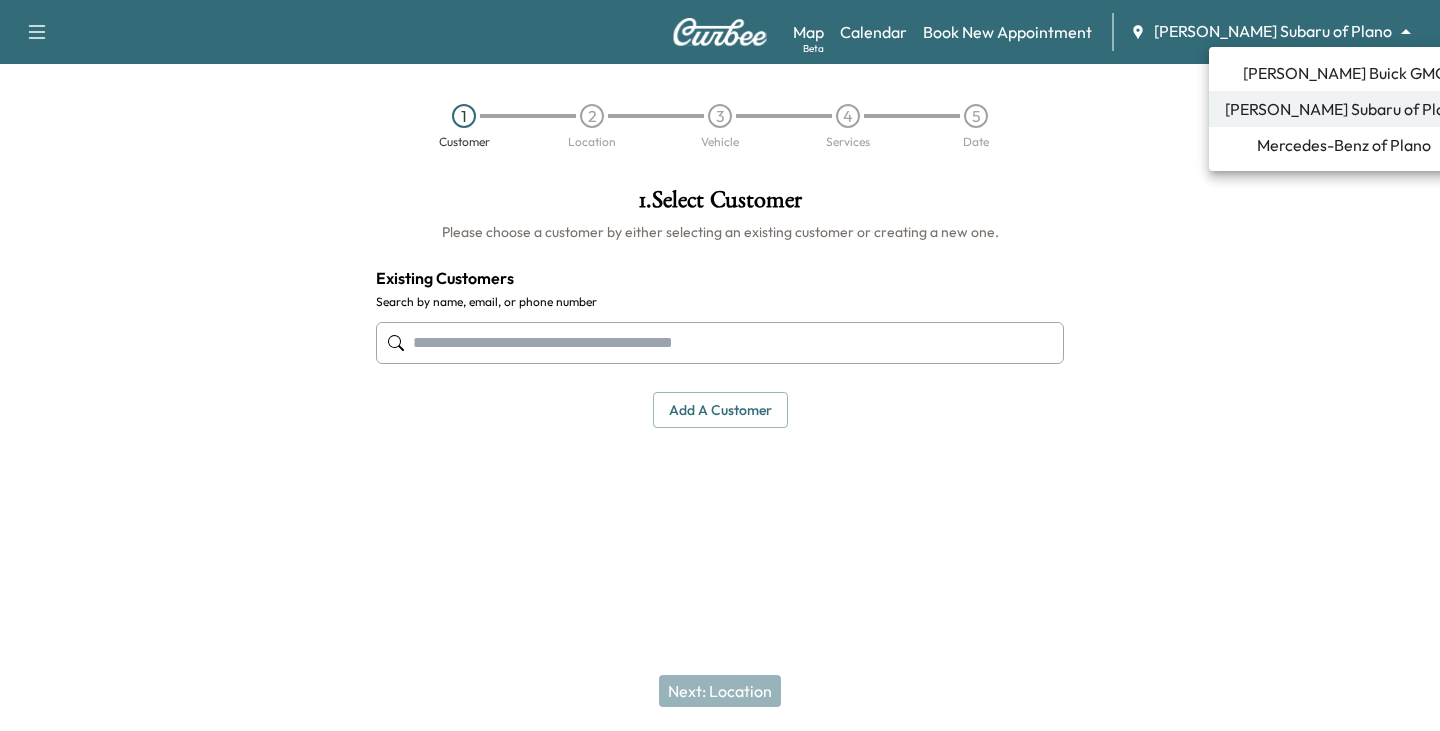 click on "Support Log Out Map Beta Calendar Book New Appointment [PERSON_NAME] Subaru of Plano ******** ​ 1 Customer 2 Location 3 Vehicle 4 Services 5 Date 1 .  Select Customer Please choose a customer by either selecting an existing customer or creating a new one. Existing Customers Search by name, email, or phone number Add a customer add a customer Customer Details Cancel Save & Close Next: Location
[PERSON_NAME] Buick GMC [PERSON_NAME] Subaru of Plano Mercedes-Benz of Plano" at bounding box center [720, 365] 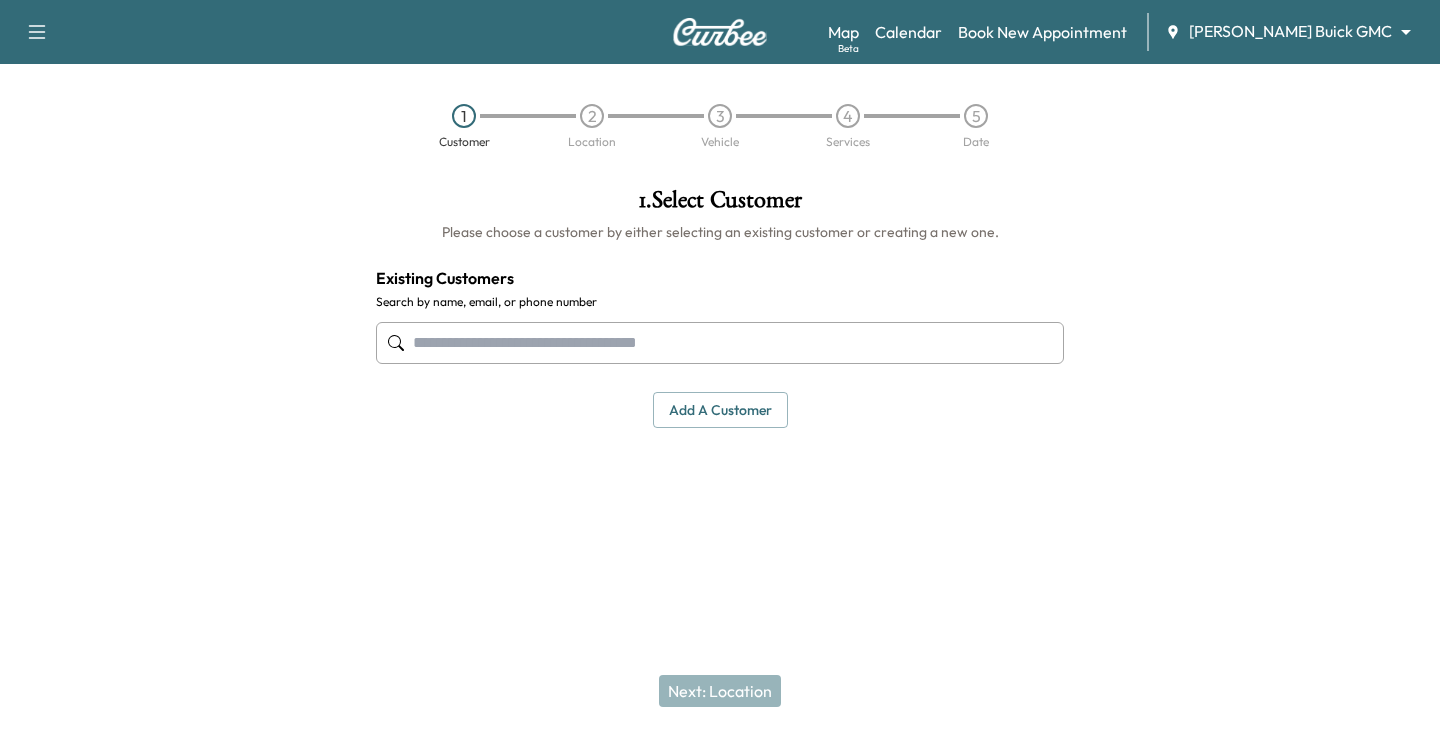 click at bounding box center (720, 343) 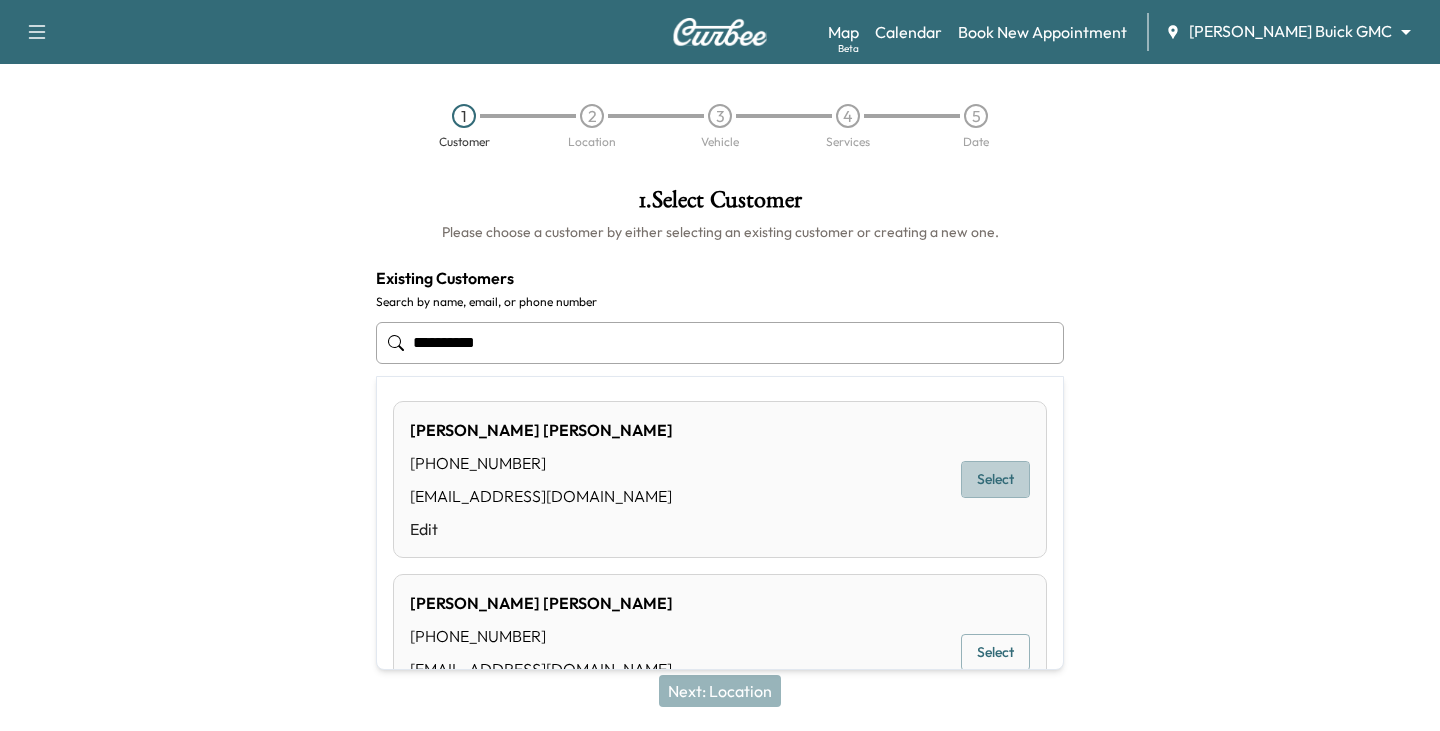 click on "Select" at bounding box center [995, 479] 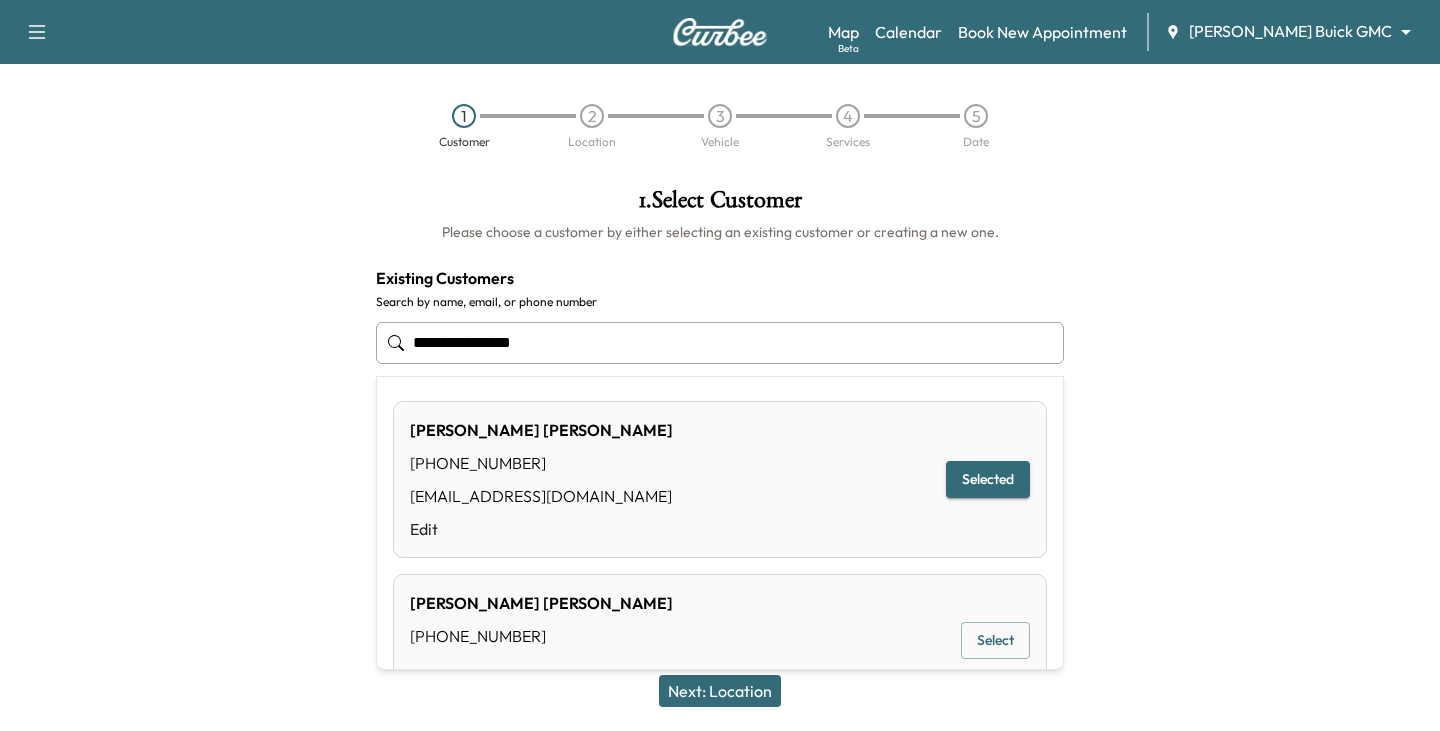 drag, startPoint x: 545, startPoint y: 338, endPoint x: 300, endPoint y: 334, distance: 245.03265 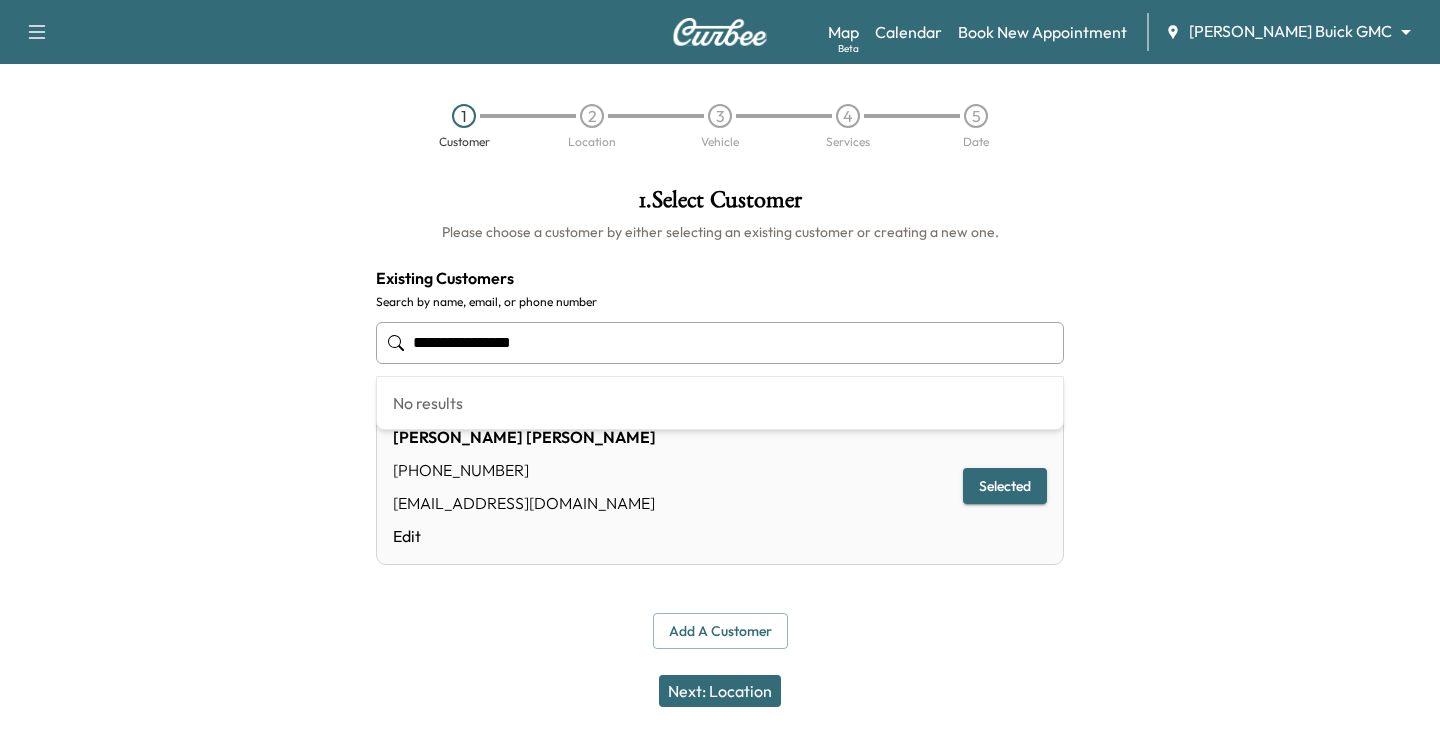 click on "Add a customer" at bounding box center (720, 631) 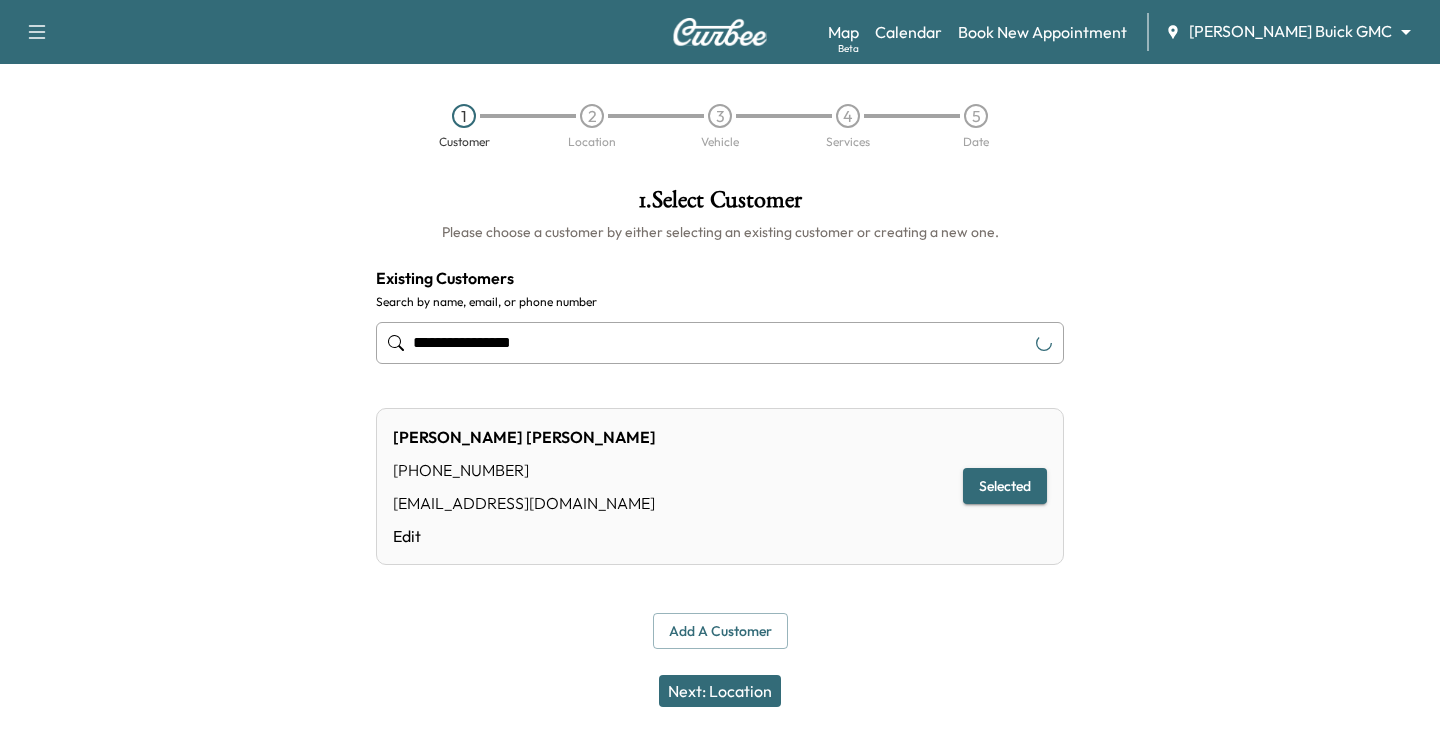 click on "Add a customer" at bounding box center [720, 631] 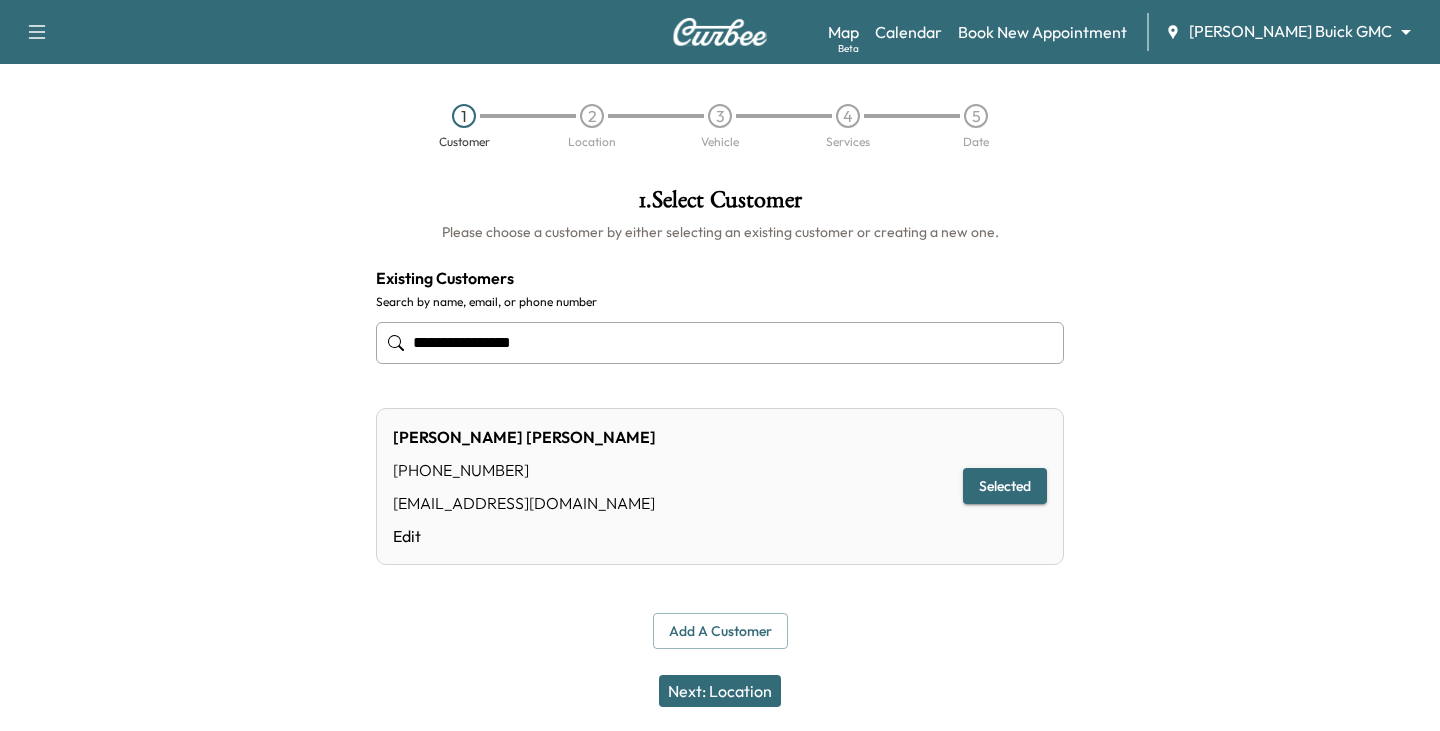 drag, startPoint x: 576, startPoint y: 346, endPoint x: 55, endPoint y: 370, distance: 521.5525 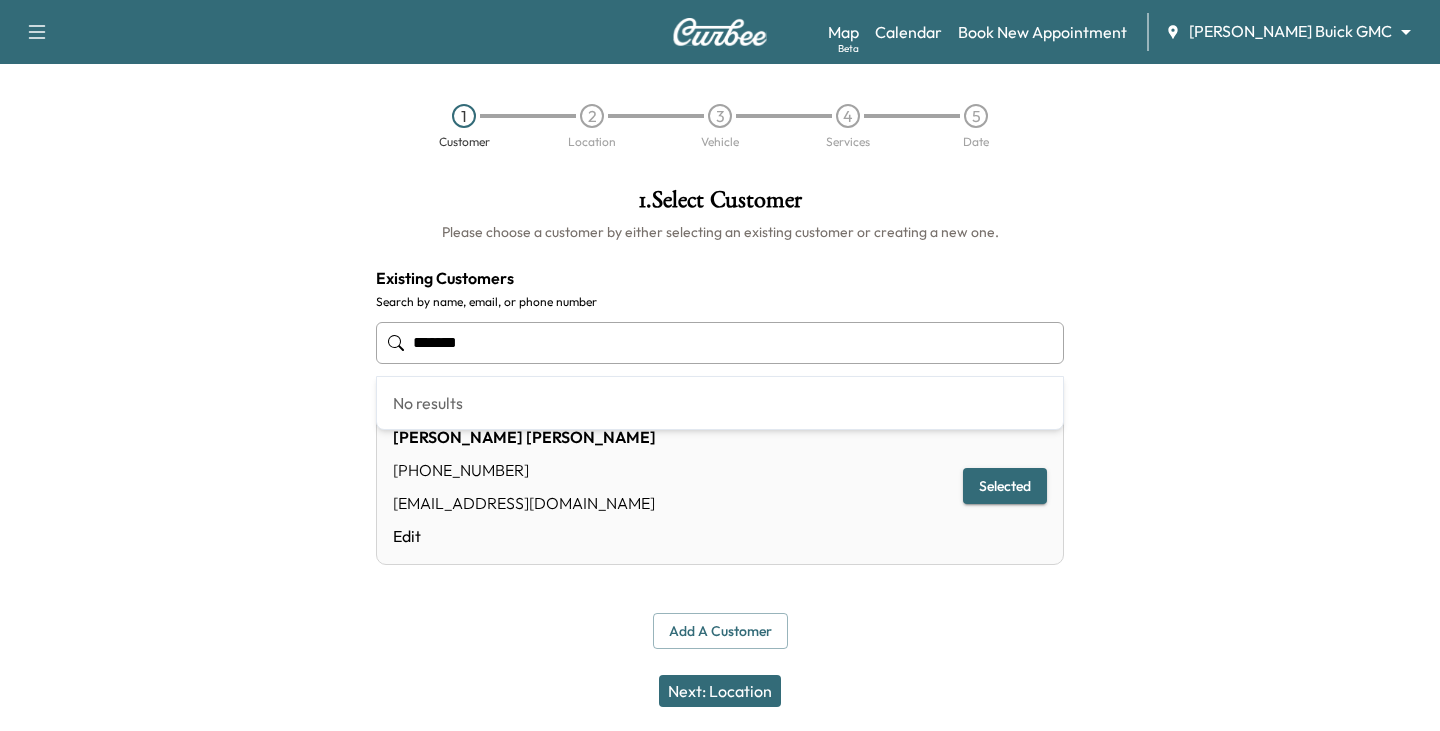 type on "**********" 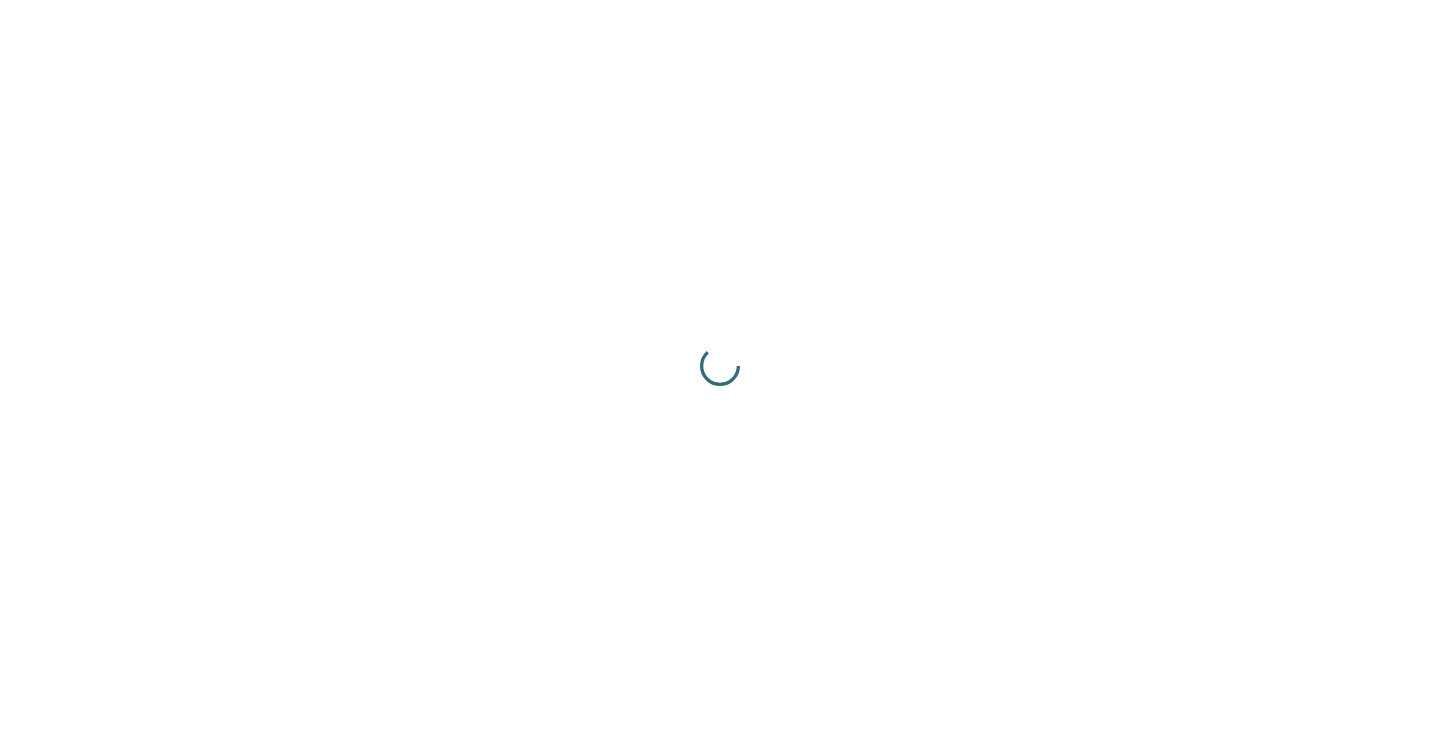 scroll, scrollTop: 0, scrollLeft: 0, axis: both 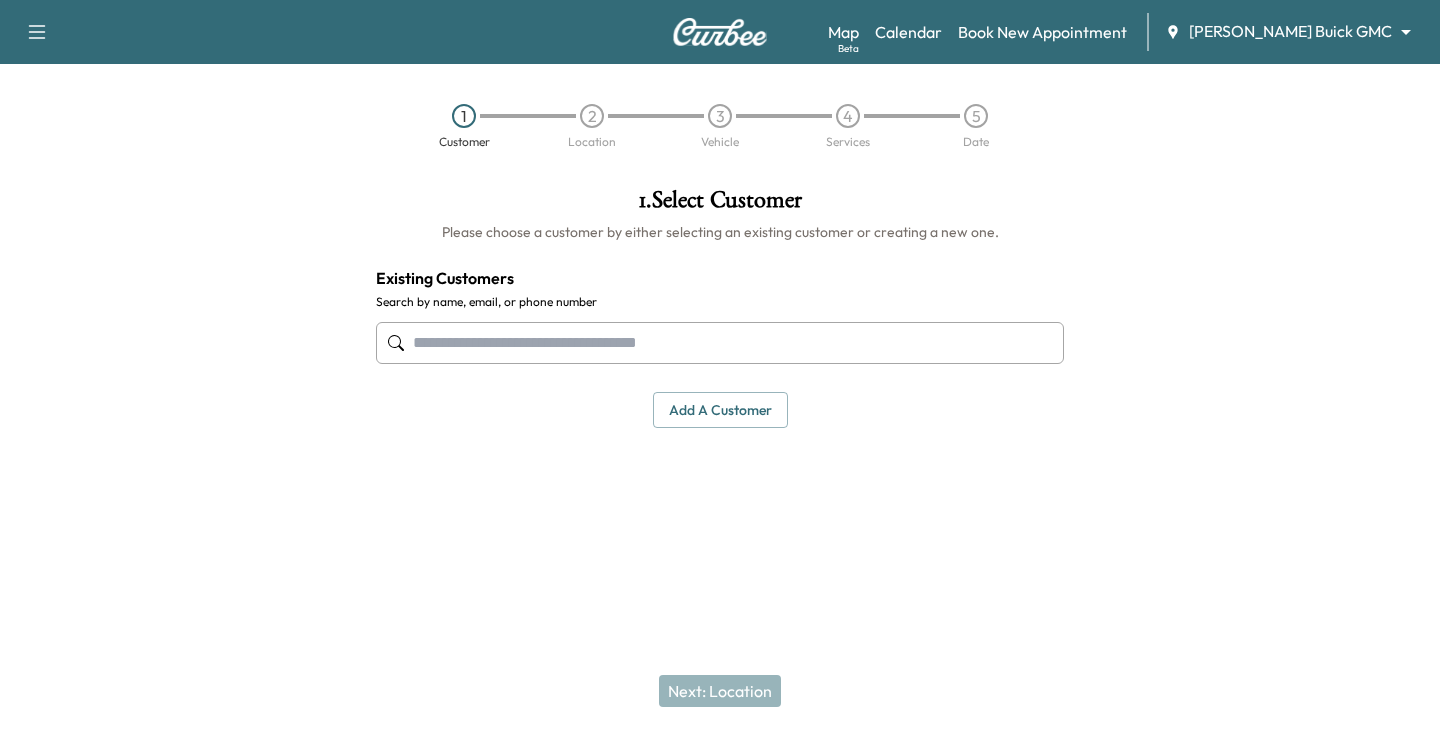 click at bounding box center (720, 343) 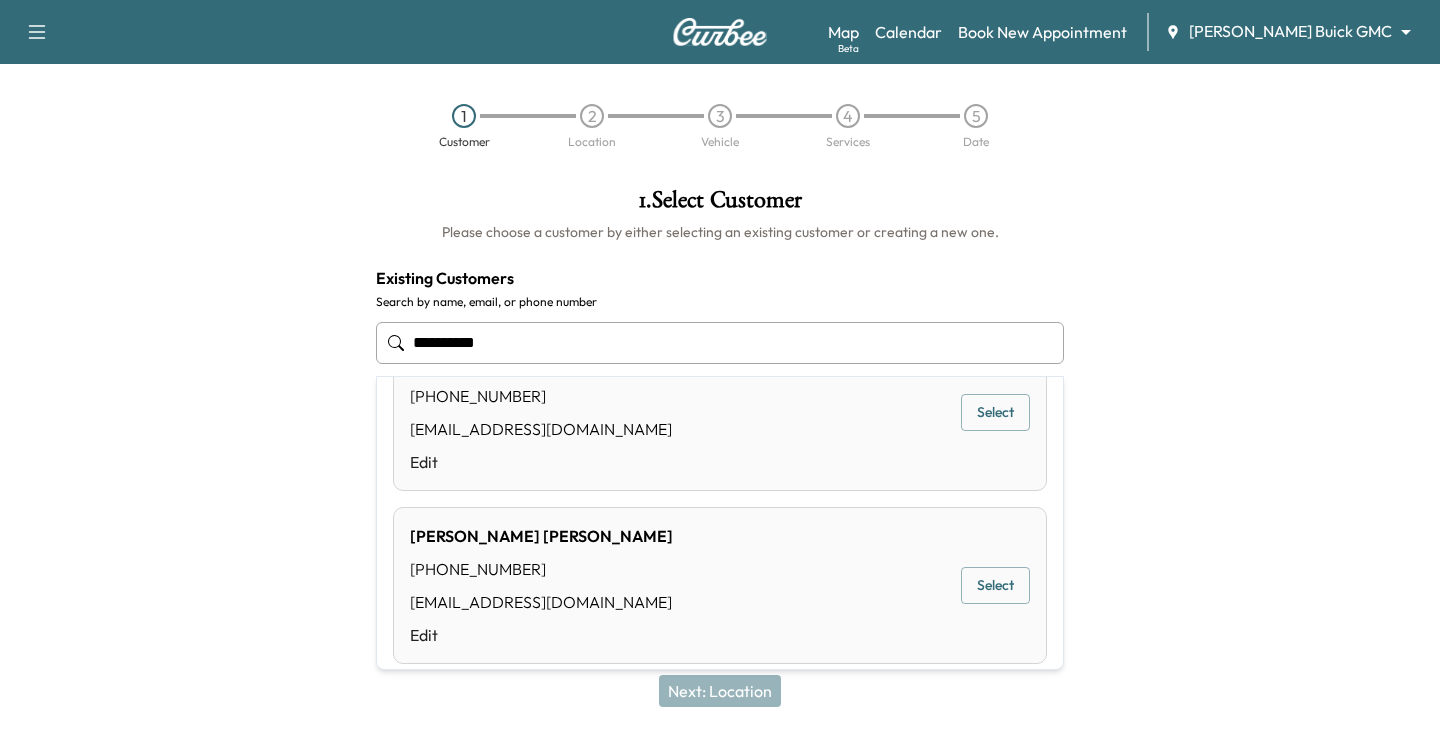 scroll, scrollTop: 200, scrollLeft: 0, axis: vertical 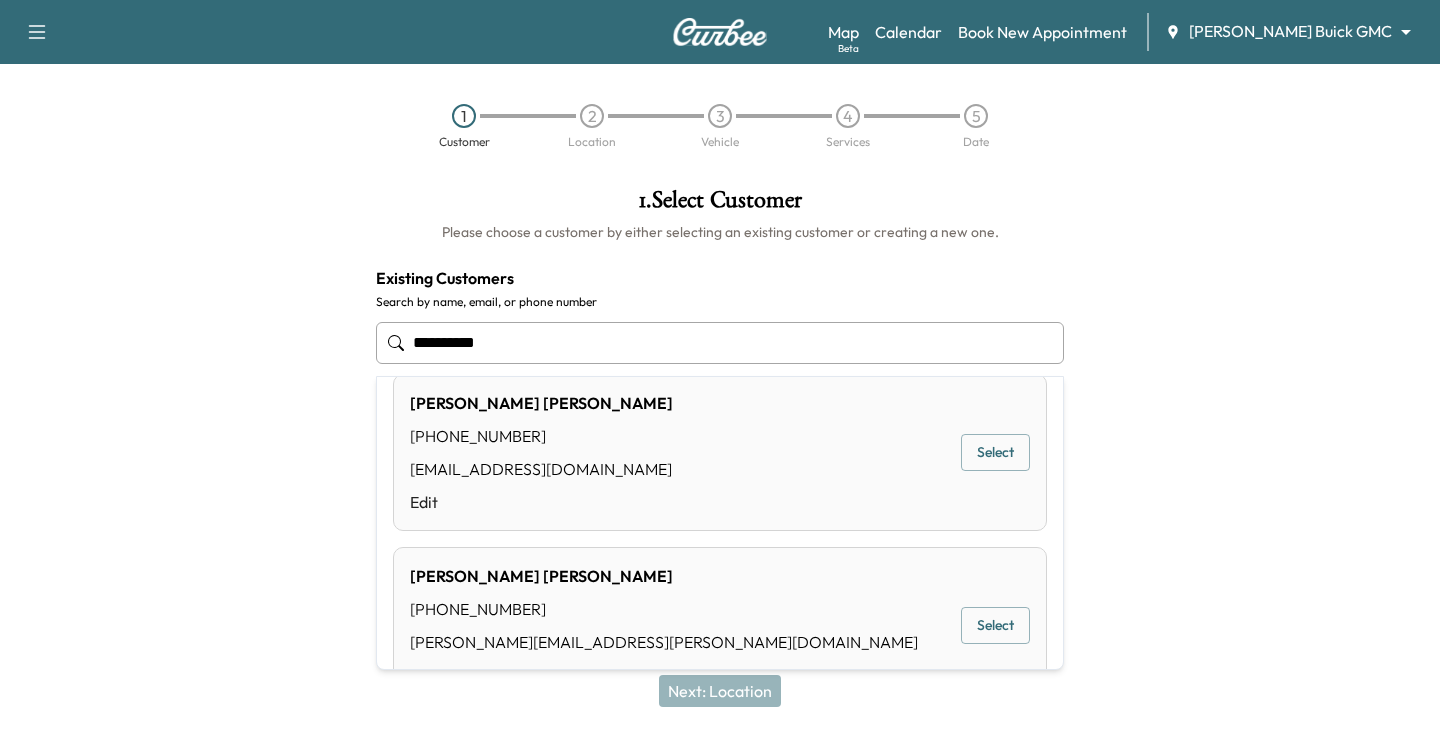 type on "**********" 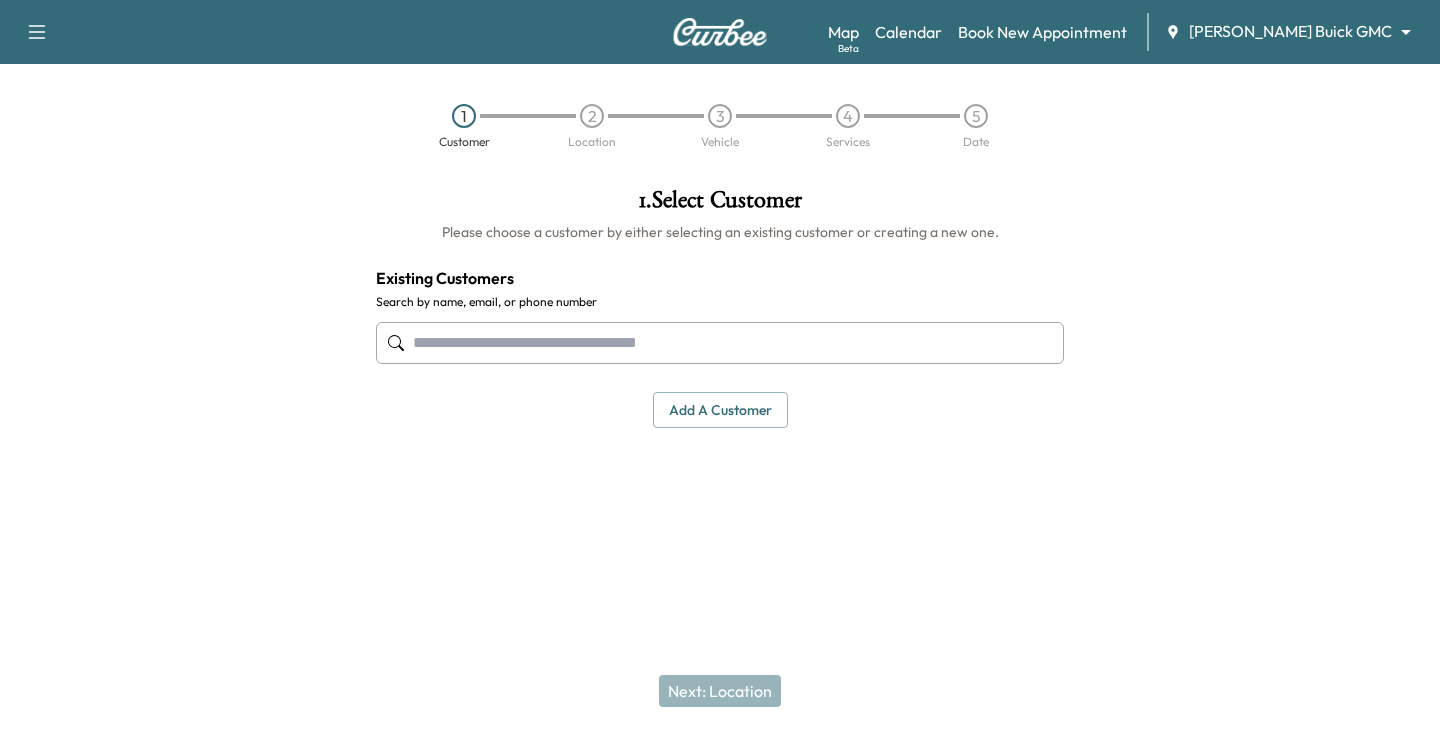 drag, startPoint x: 517, startPoint y: 342, endPoint x: 906, endPoint y: 483, distance: 413.76562 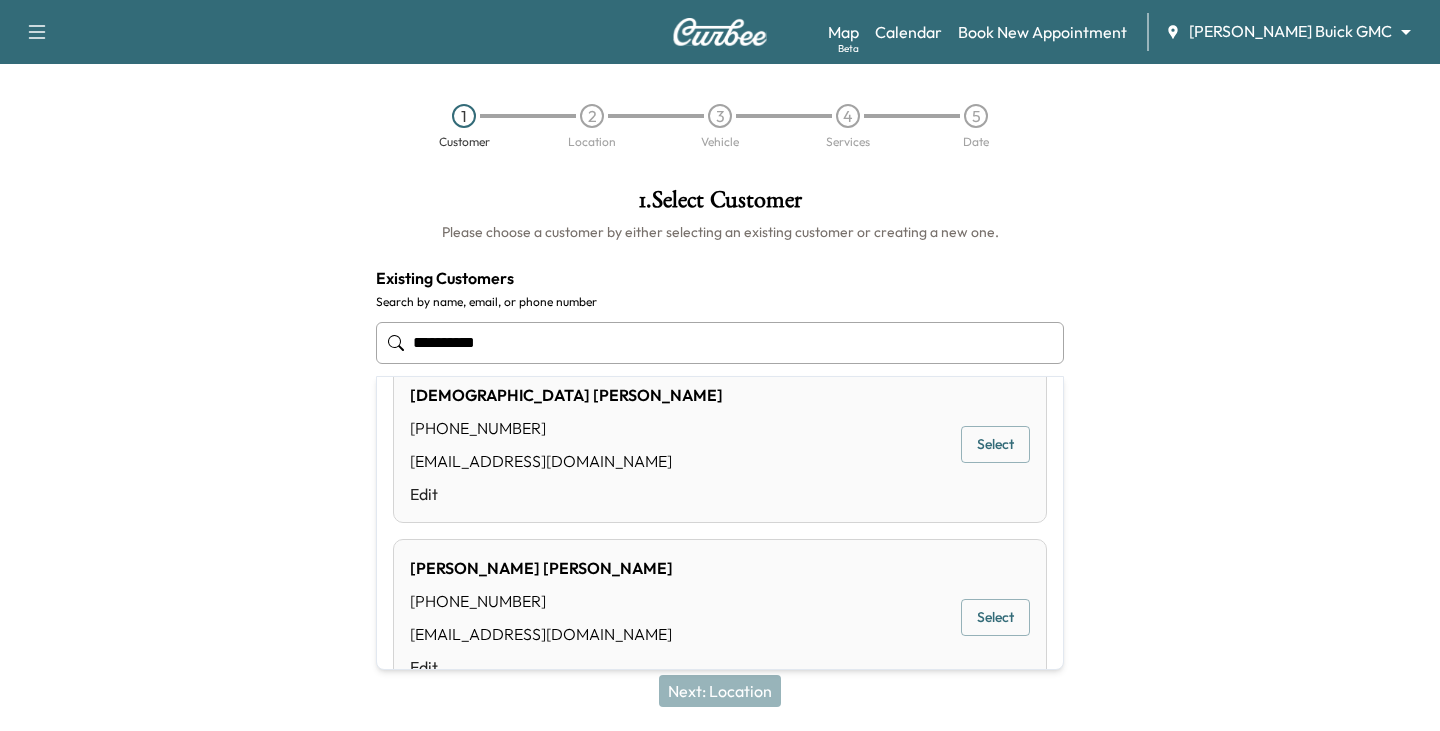 scroll, scrollTop: 1200, scrollLeft: 0, axis: vertical 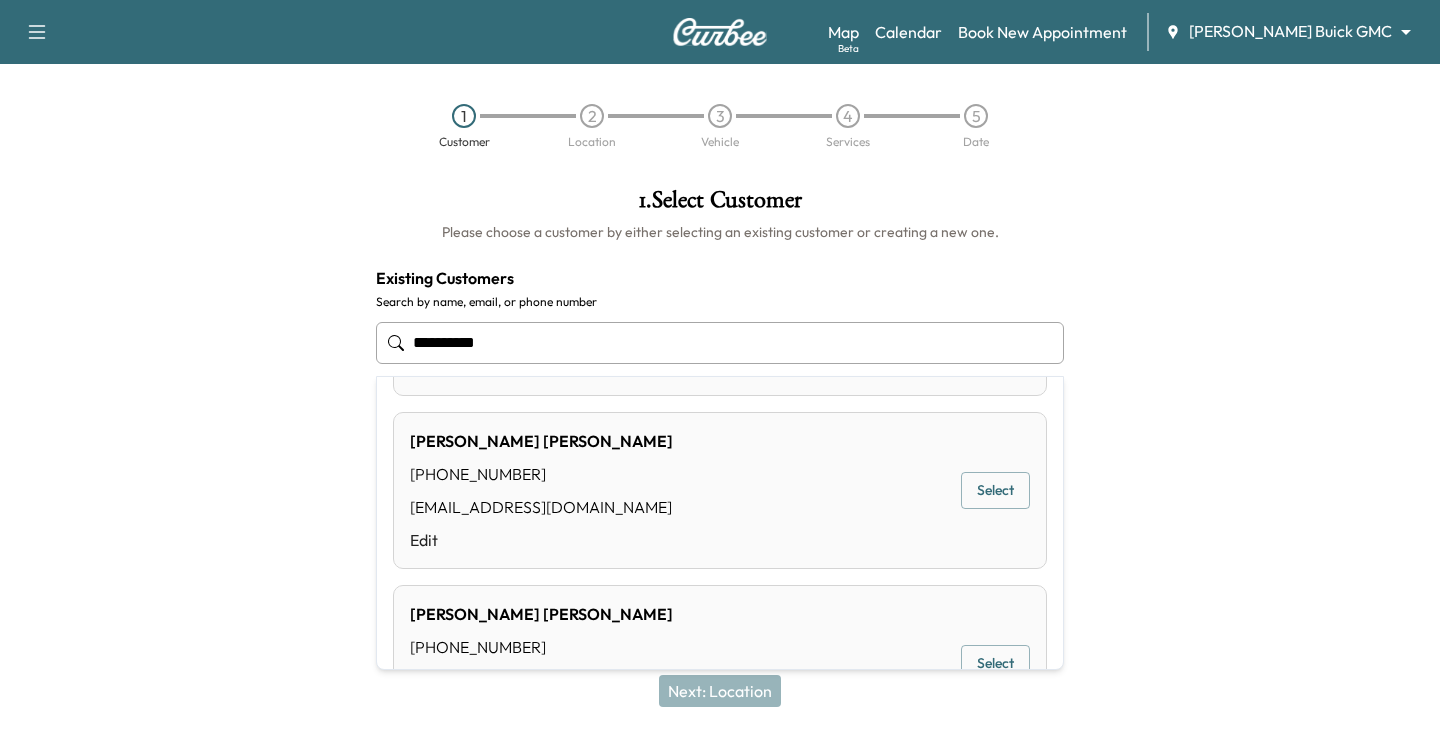 drag, startPoint x: 565, startPoint y: 341, endPoint x: 2, endPoint y: 354, distance: 563.1501 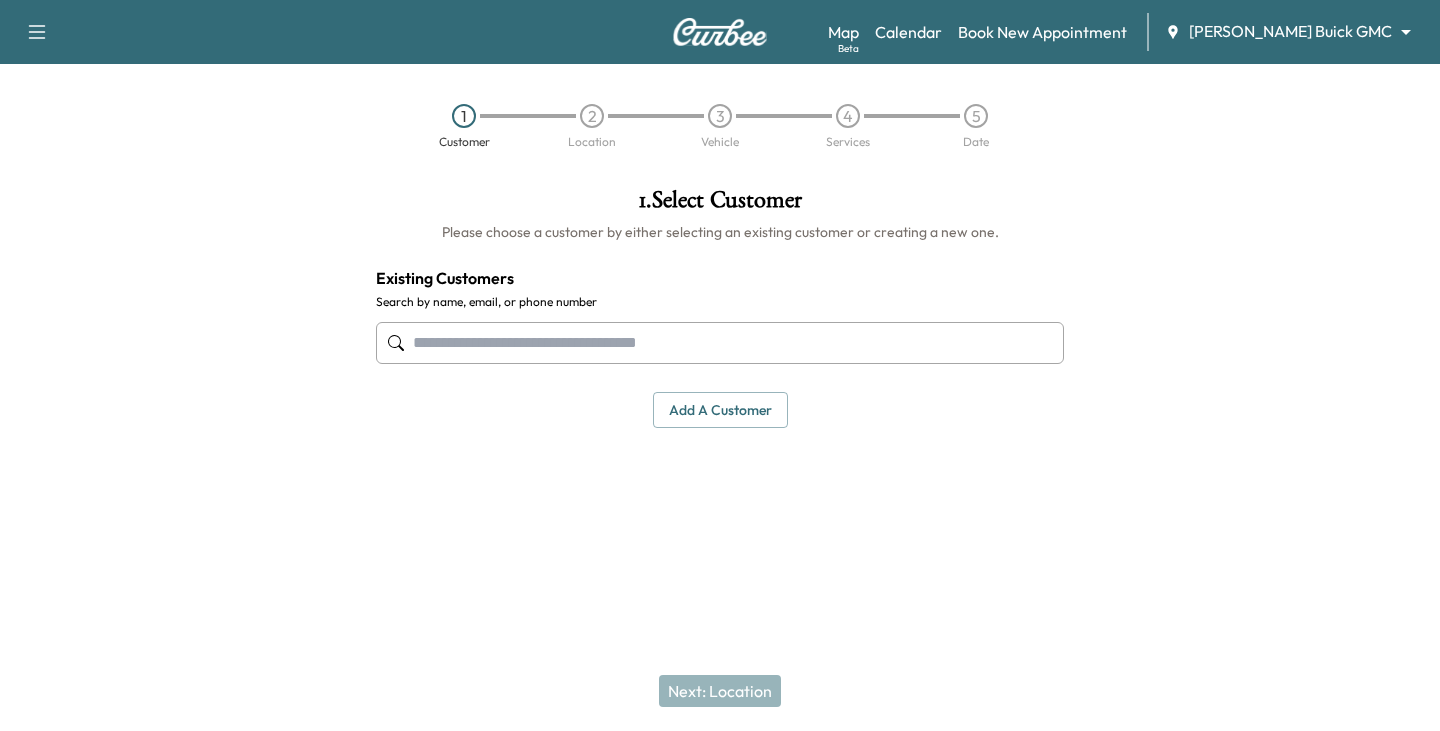 click at bounding box center [1260, 355] 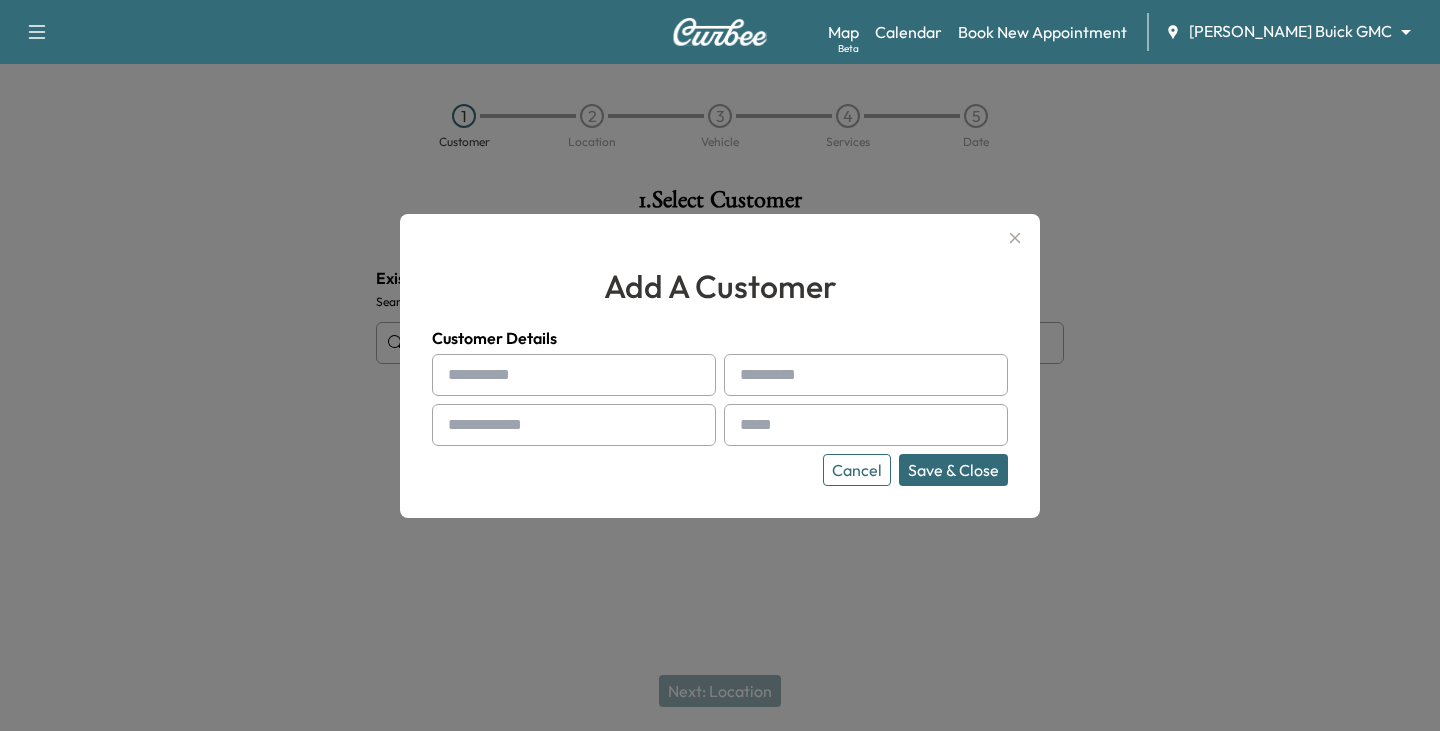 click at bounding box center (574, 375) 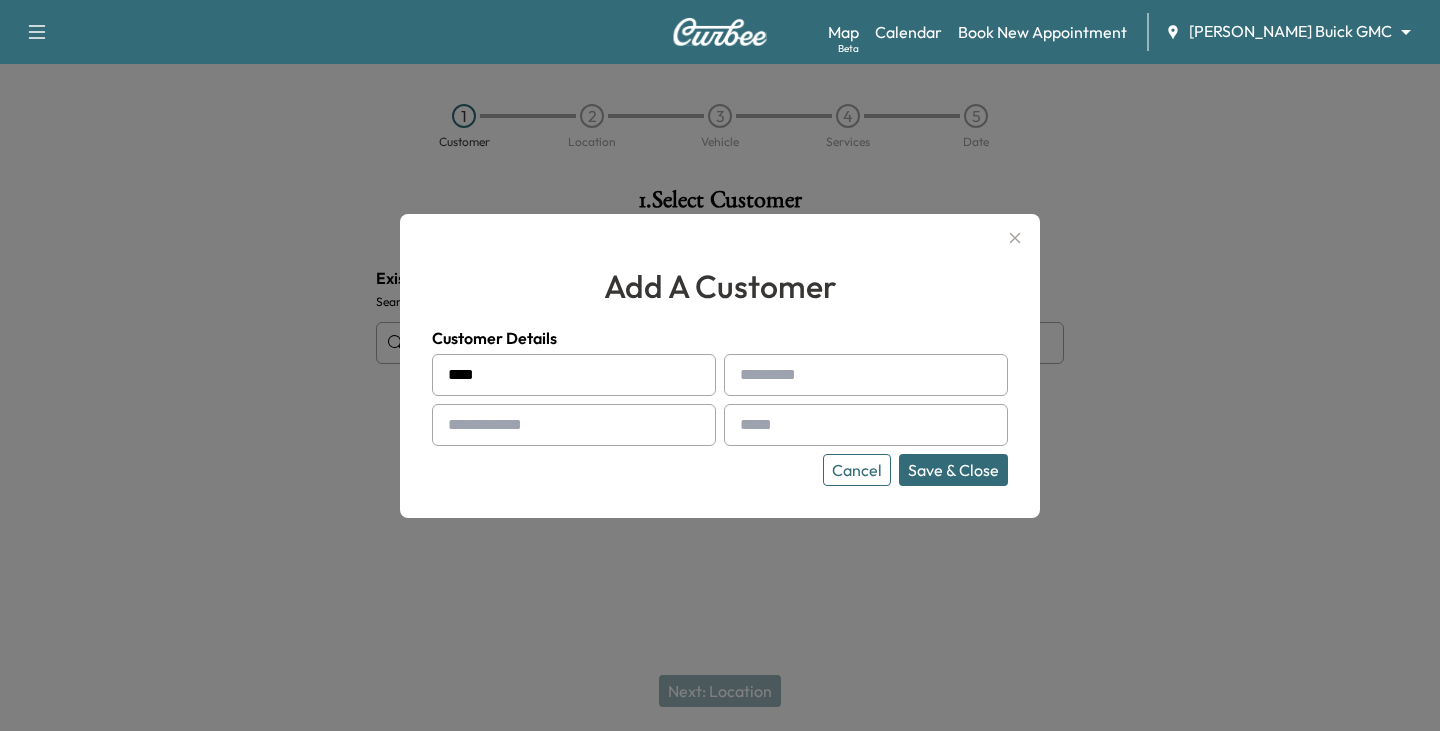 type on "****" 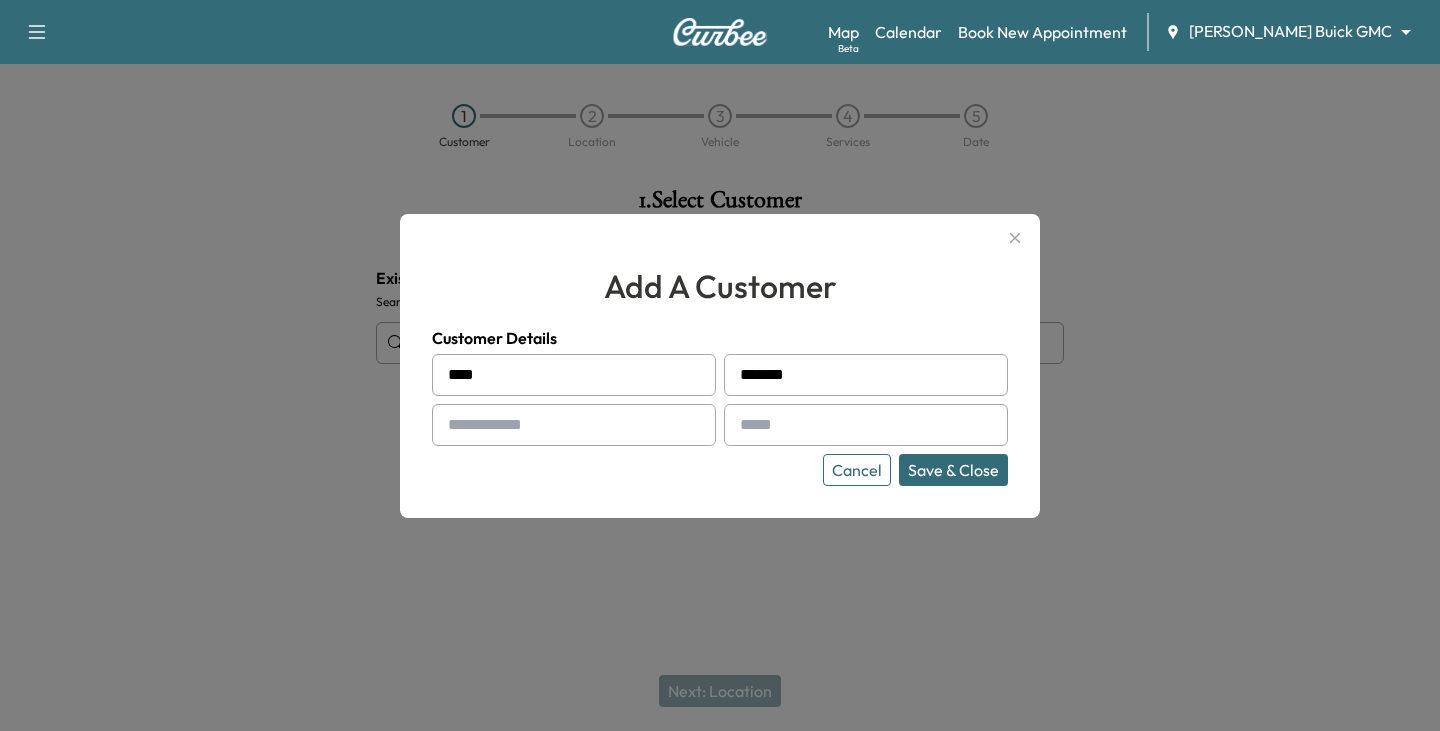 type on "*******" 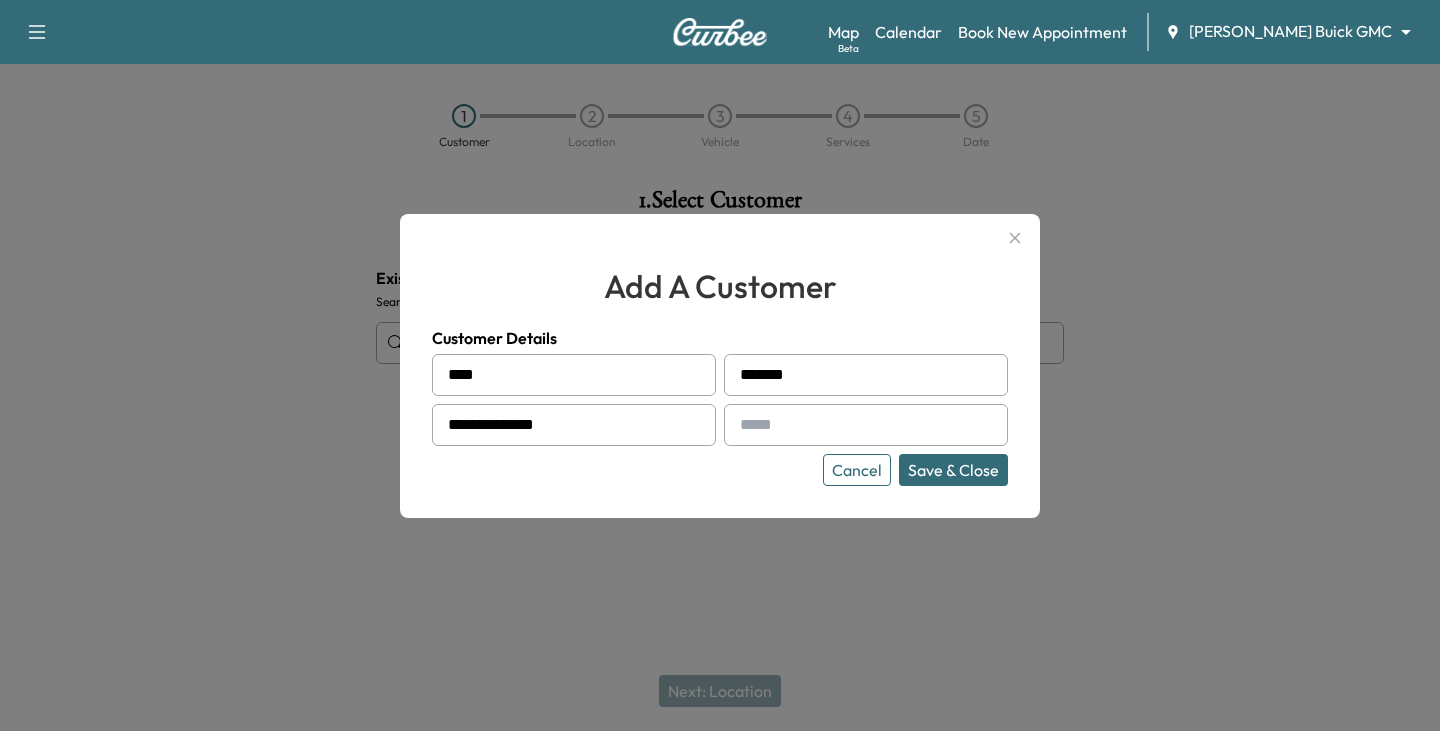 type on "**********" 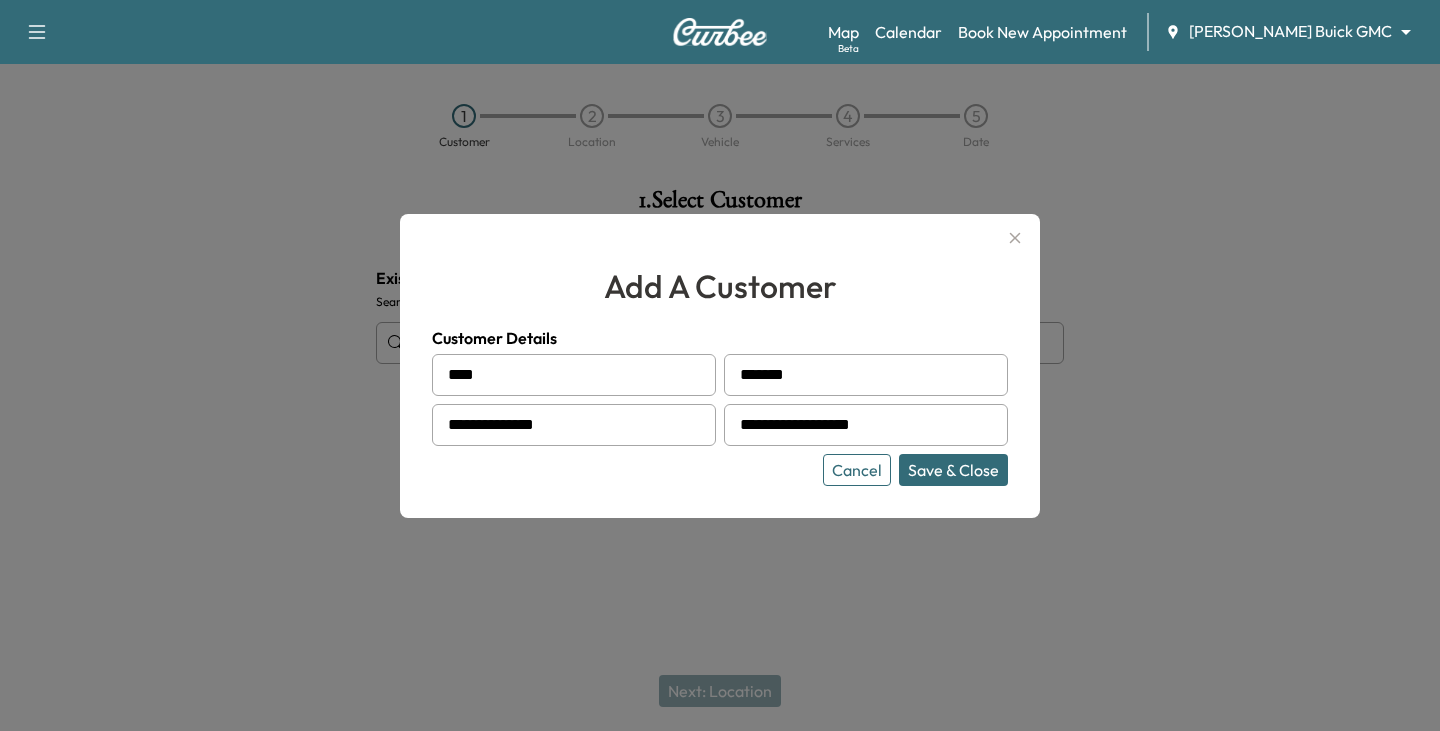 type on "**********" 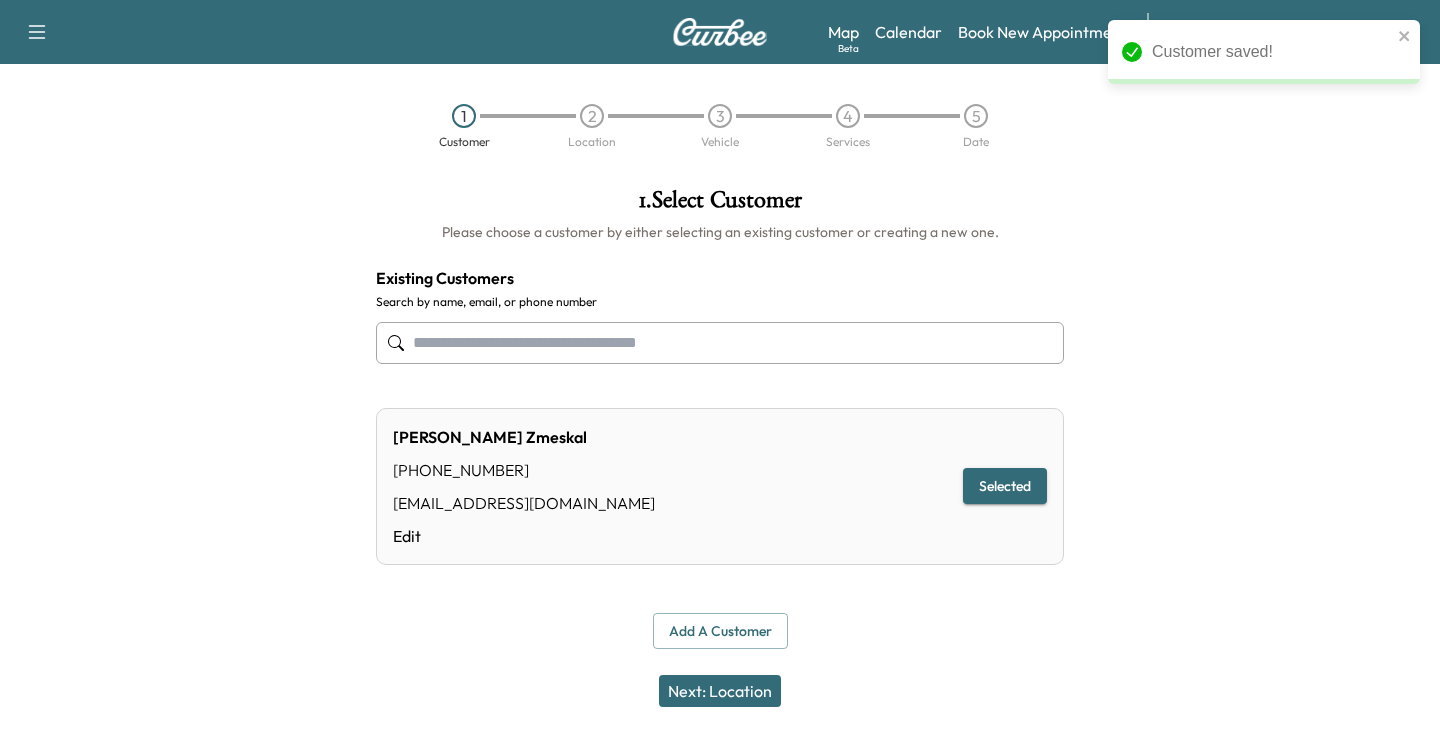 click on "Selected" at bounding box center [1005, 486] 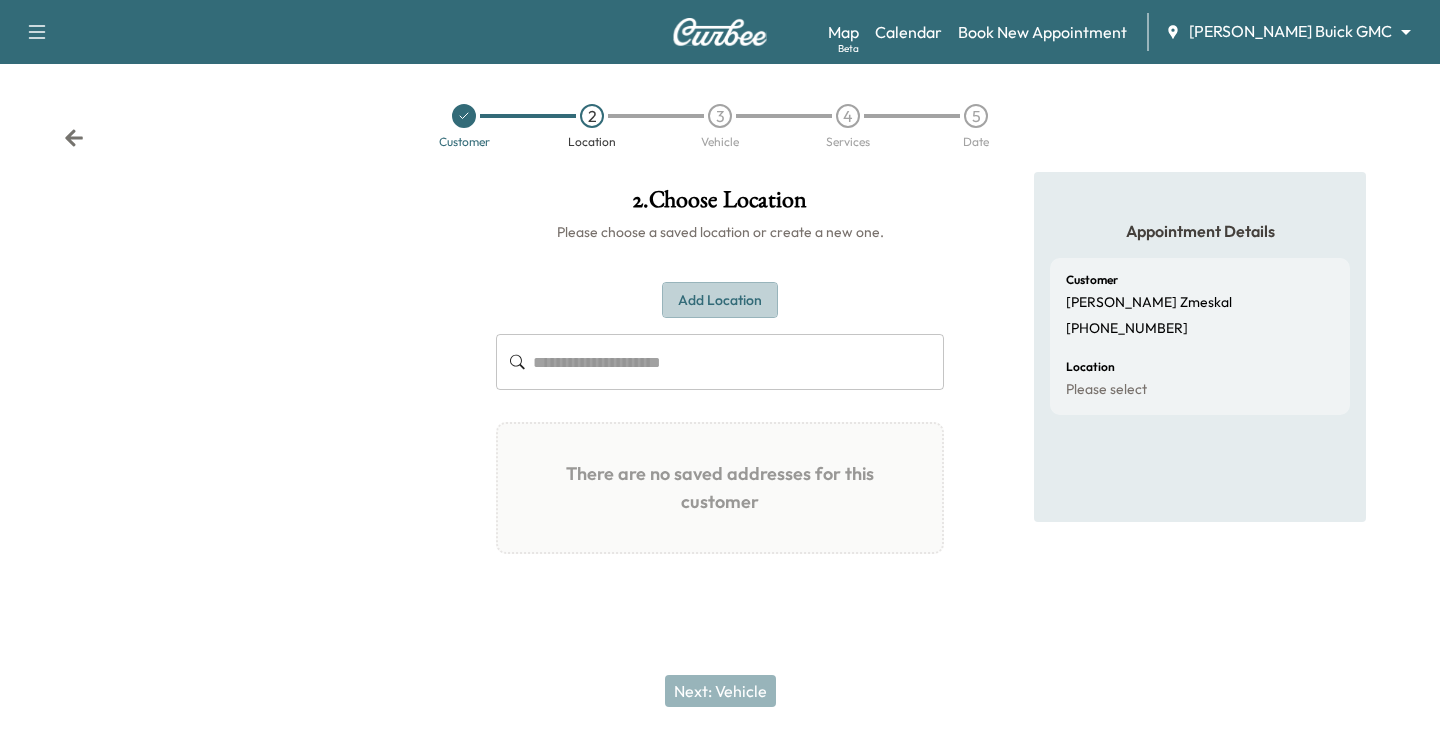 click on "Add Location" at bounding box center (720, 300) 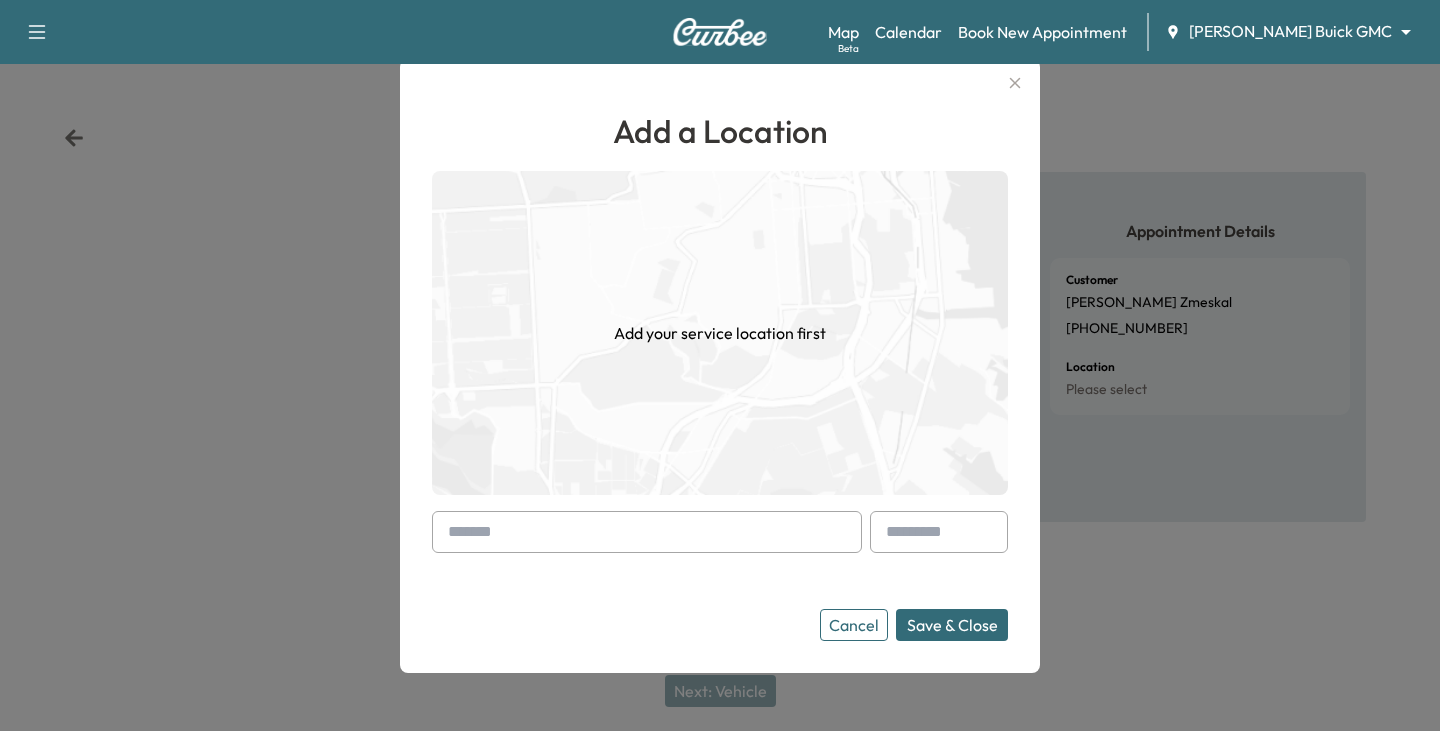 click at bounding box center (647, 532) 